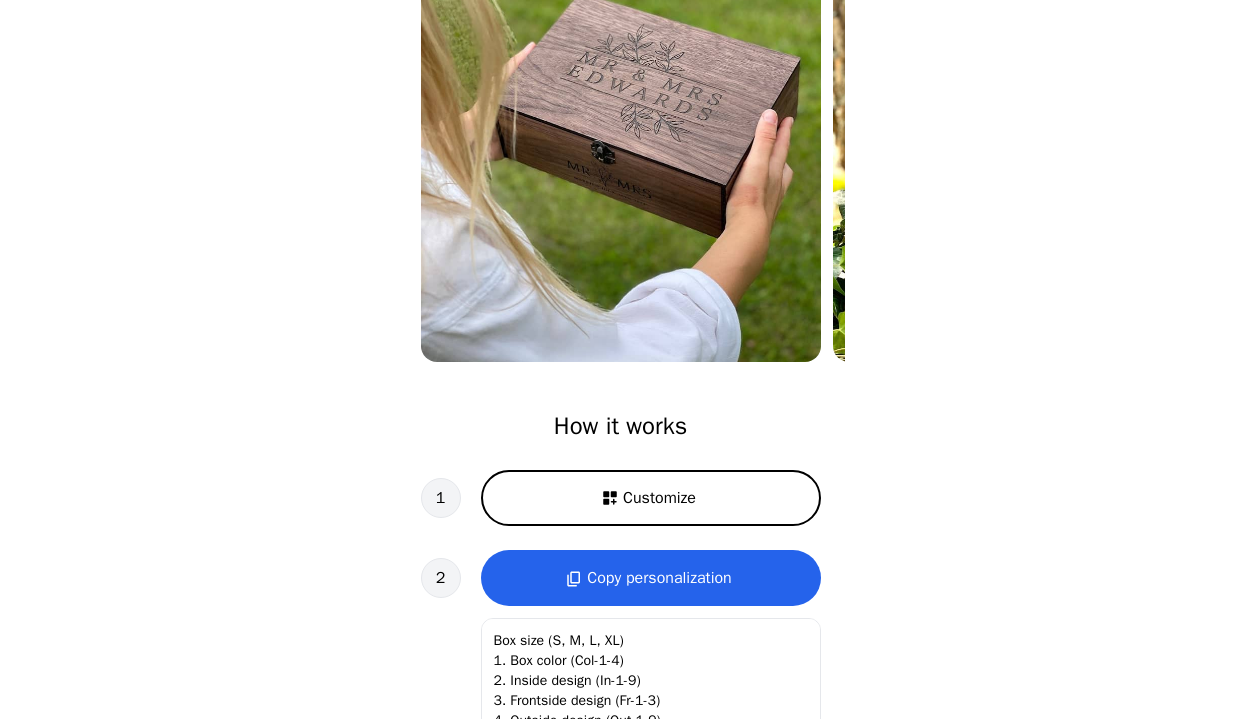 scroll, scrollTop: 281, scrollLeft: 0, axis: vertical 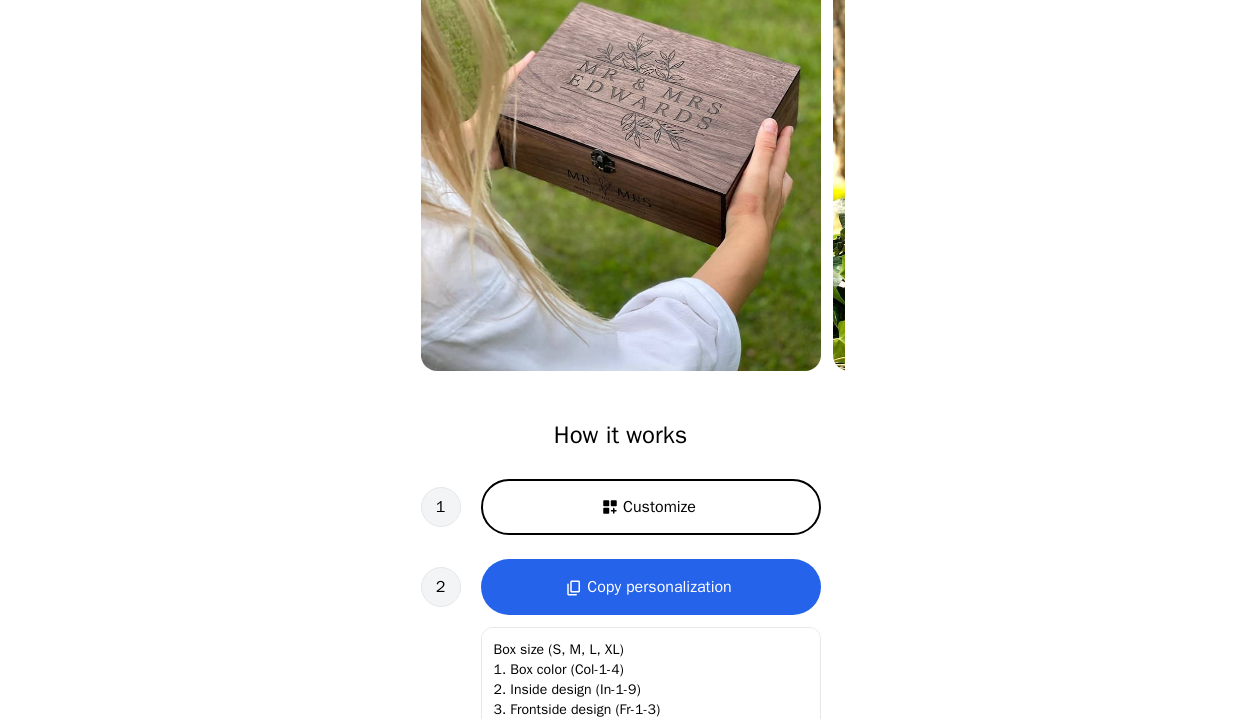 click on "Customize" at bounding box center (659, 507) 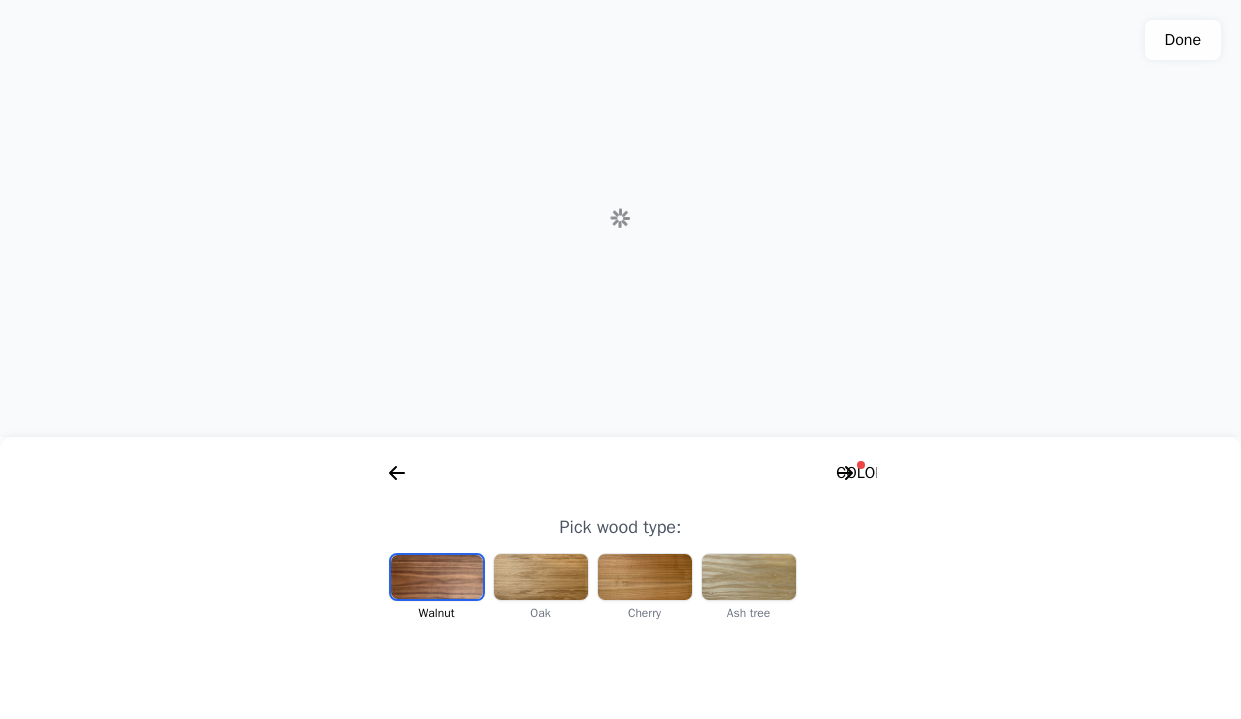 scroll, scrollTop: 0, scrollLeft: 256, axis: horizontal 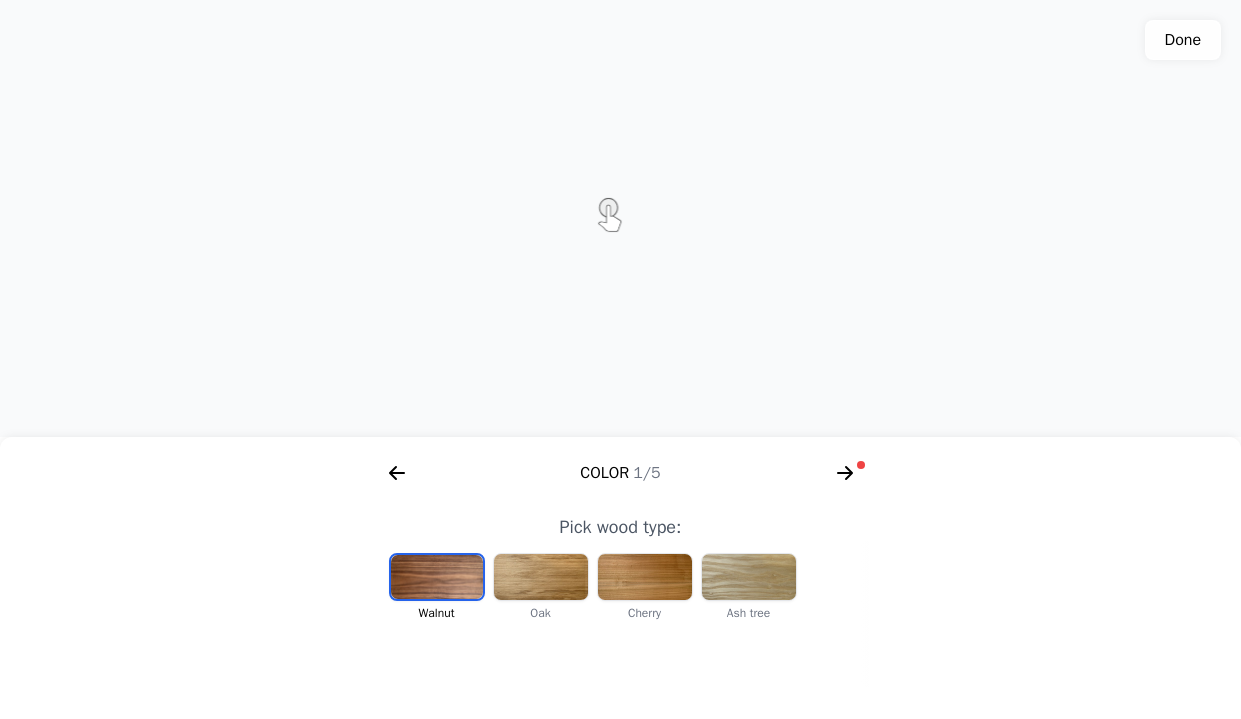 click at bounding box center (861, 465) 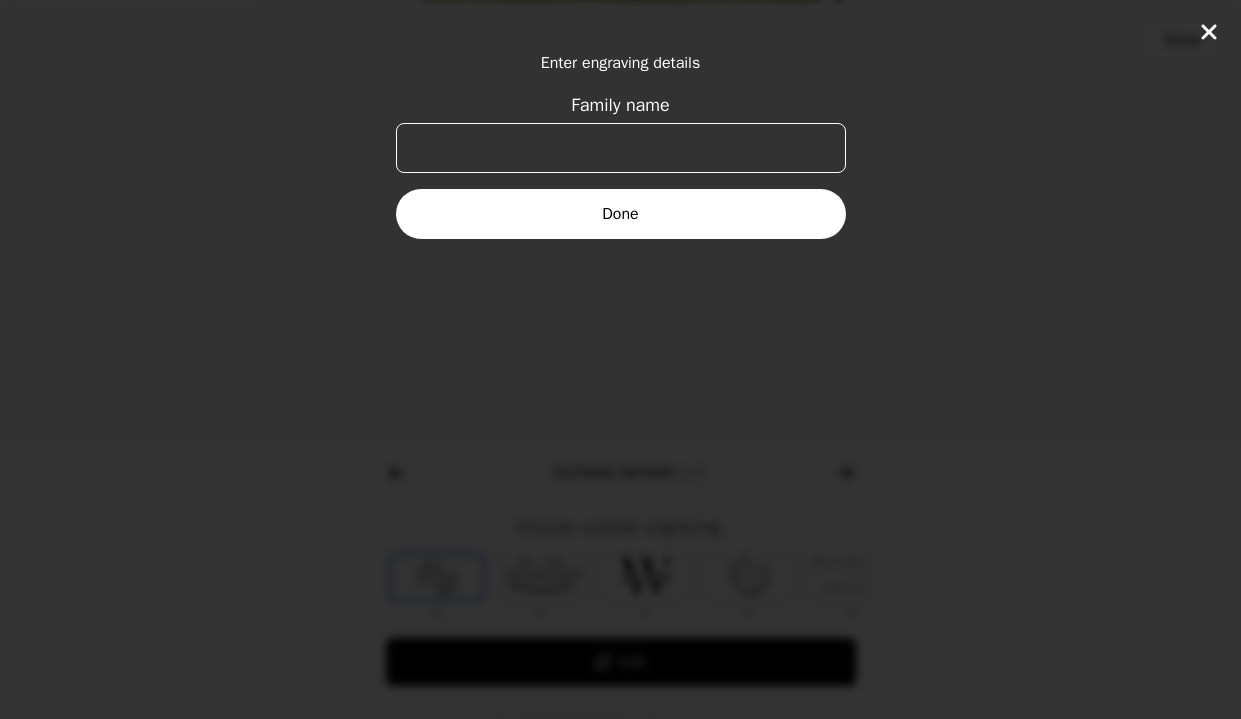 scroll, scrollTop: 0, scrollLeft: 768, axis: horizontal 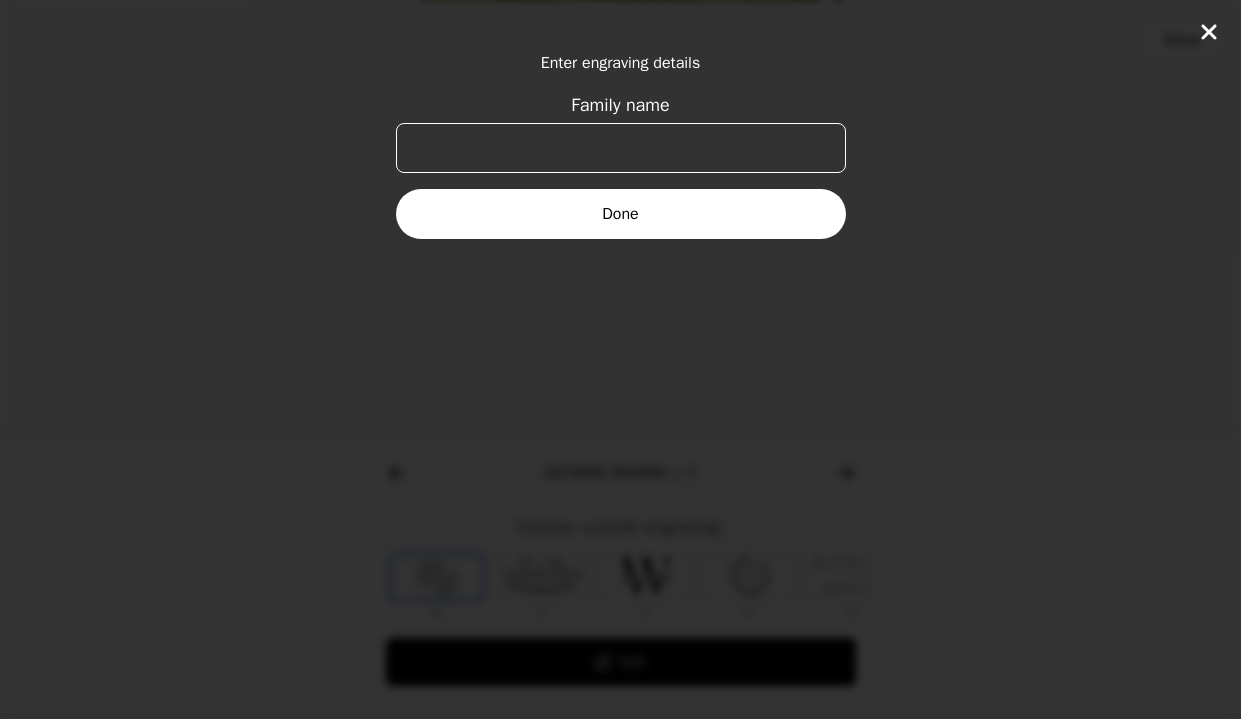 click on "Family name" at bounding box center (621, 148) 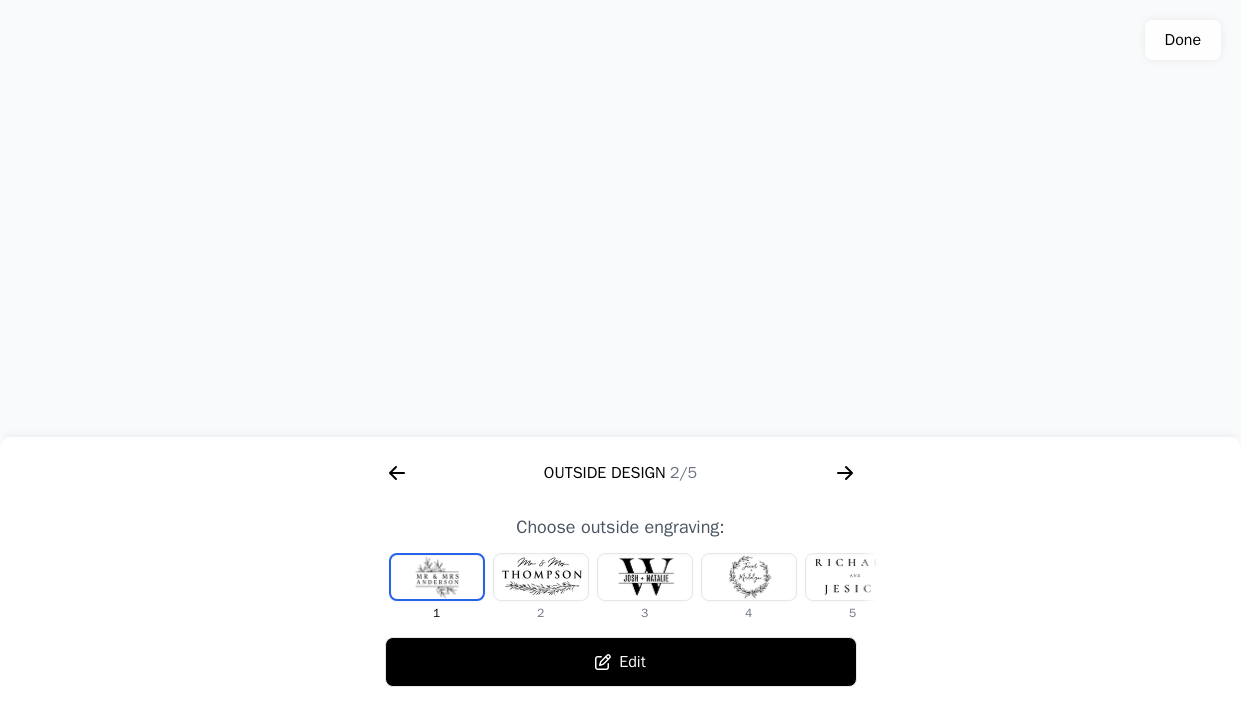 click at bounding box center [853, 577] 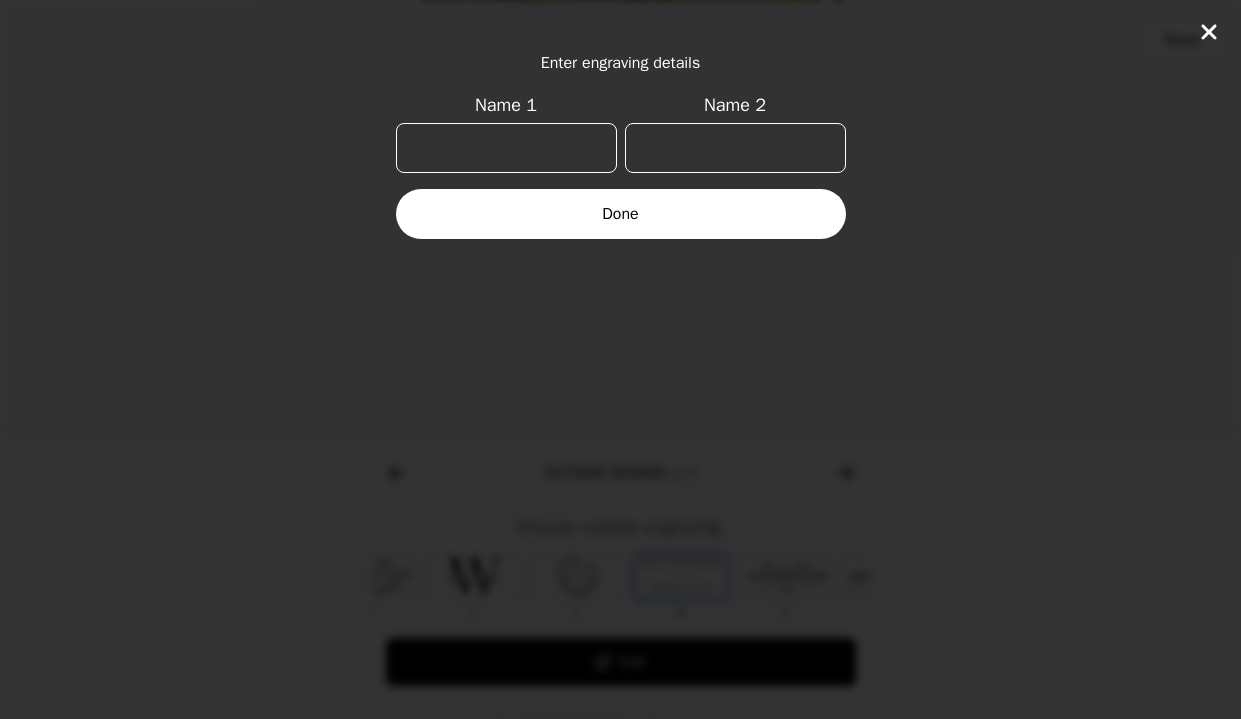 scroll, scrollTop: 0, scrollLeft: 232, axis: horizontal 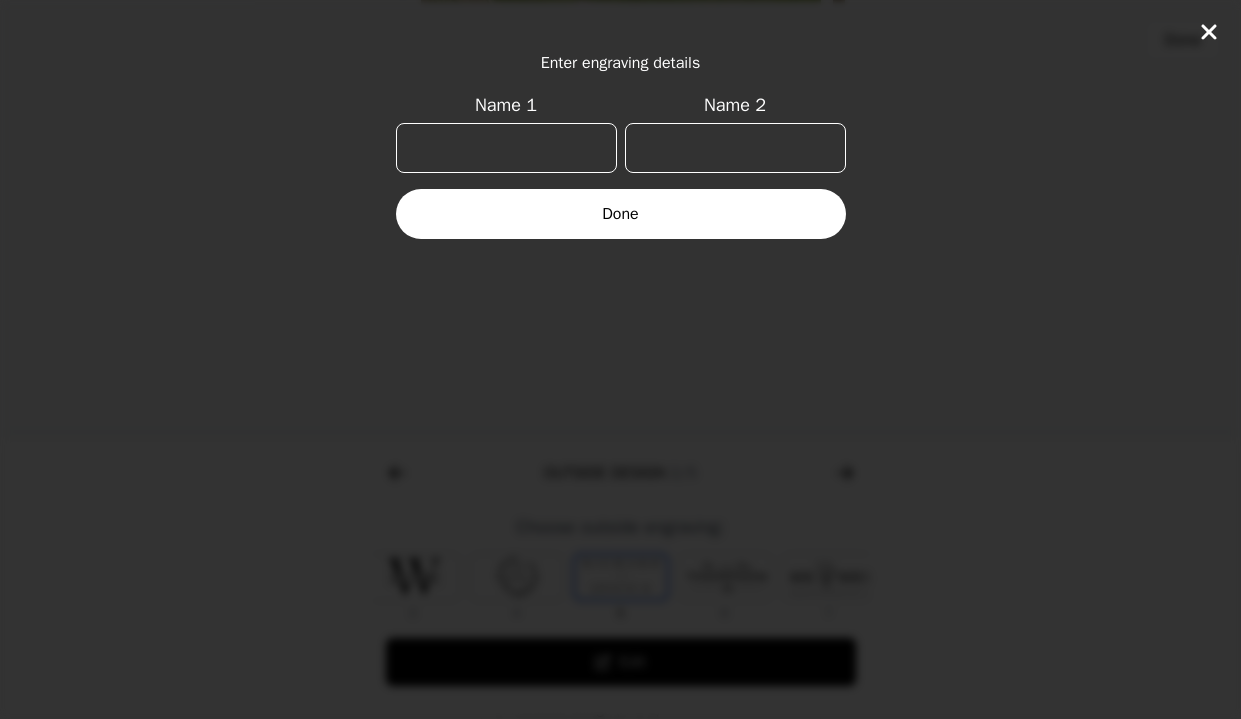 click on "Name 1" at bounding box center (506, 148) 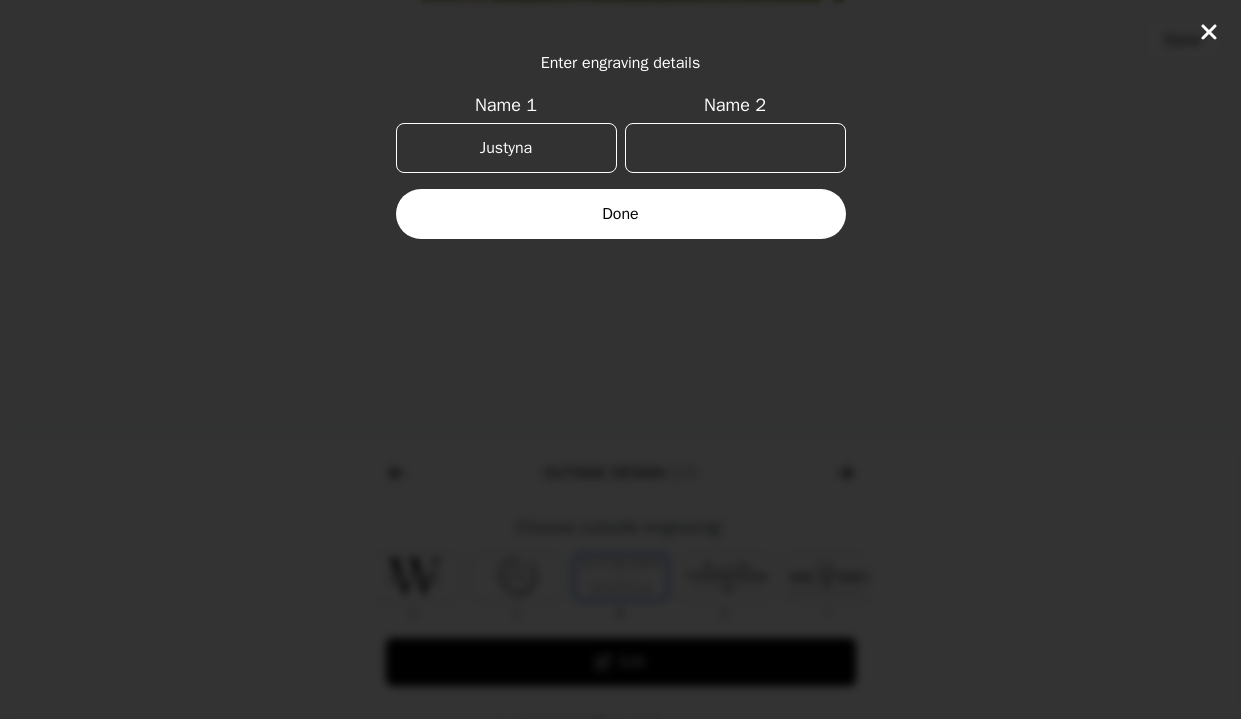 type on "Justyna" 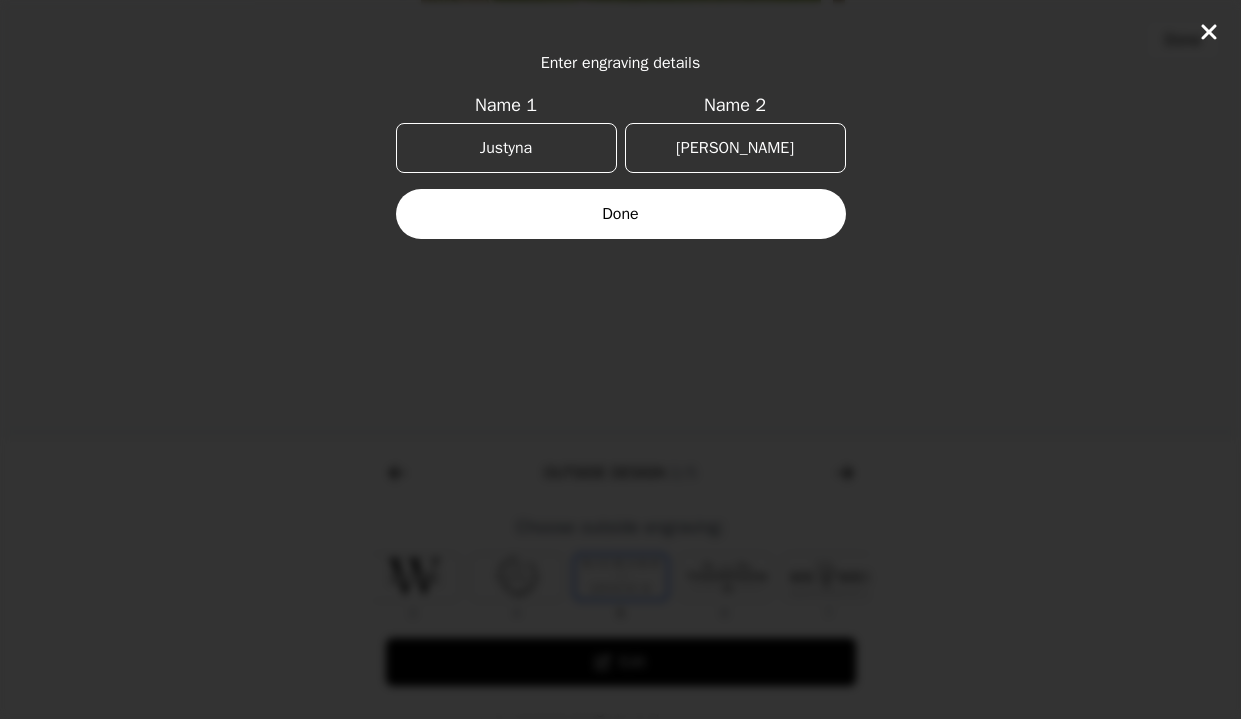 type on "[PERSON_NAME]" 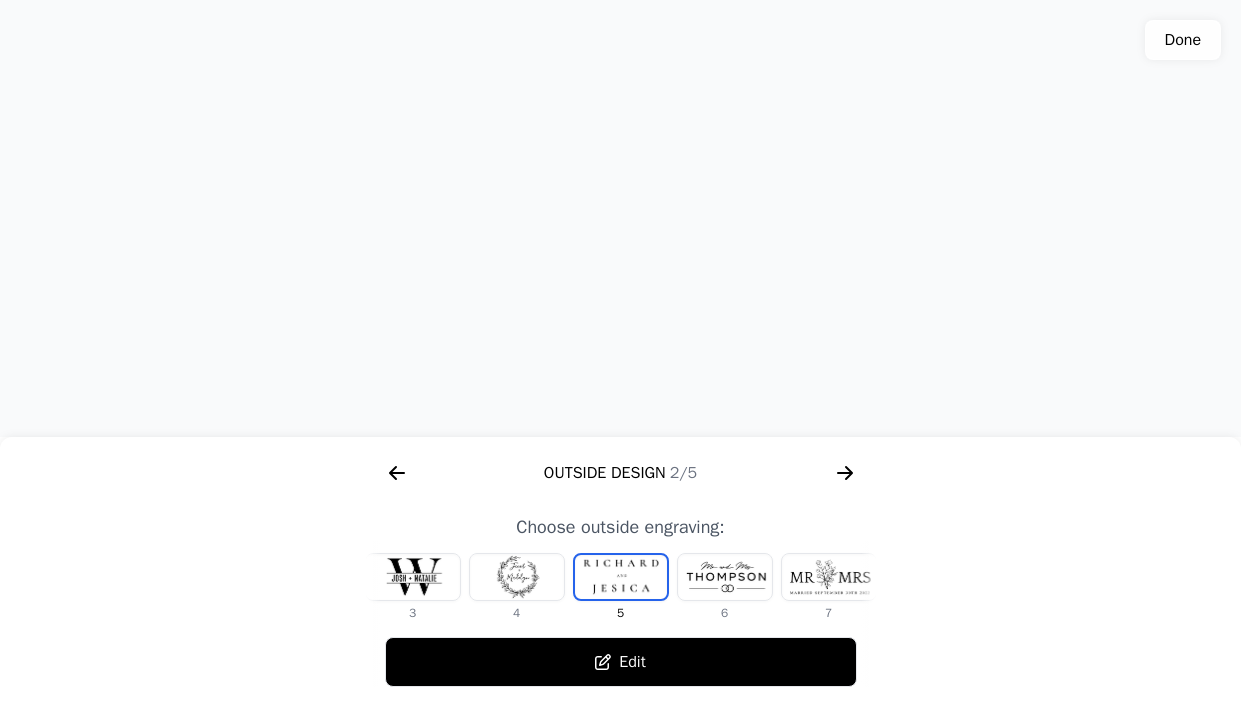 drag, startPoint x: 597, startPoint y: 205, endPoint x: 610, endPoint y: 226, distance: 24.698177 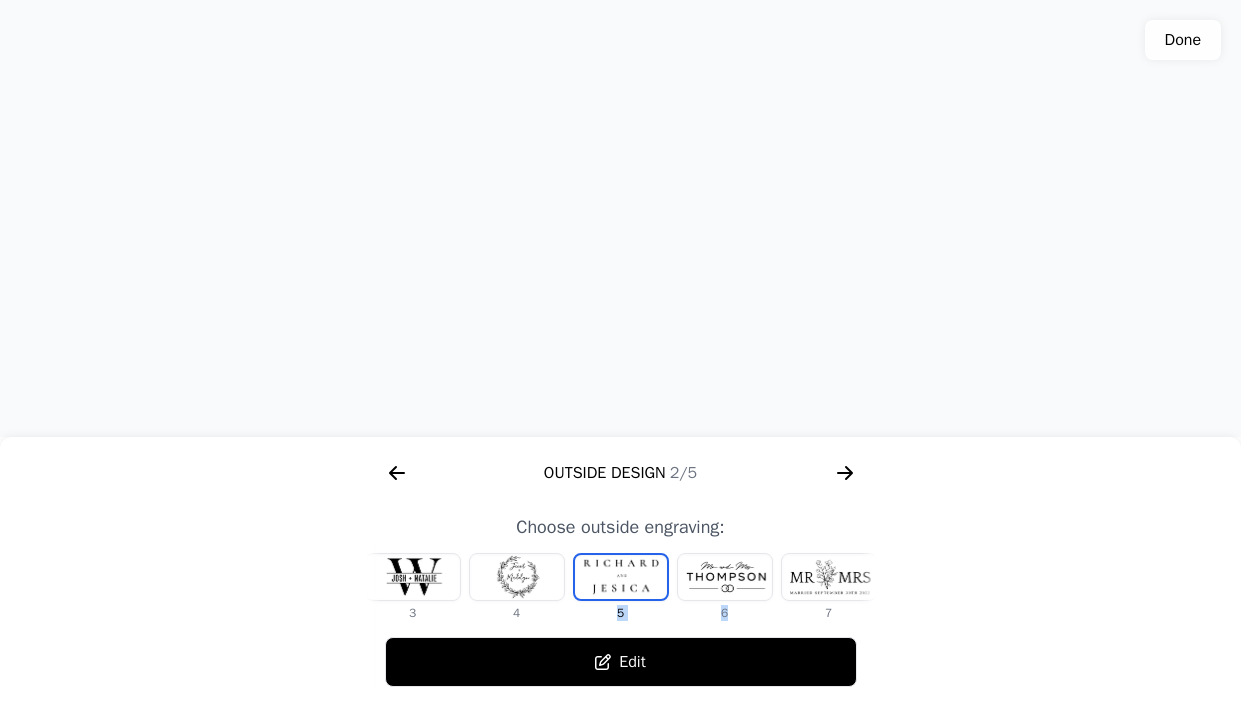 drag, startPoint x: 808, startPoint y: 586, endPoint x: 651, endPoint y: 572, distance: 157.62297 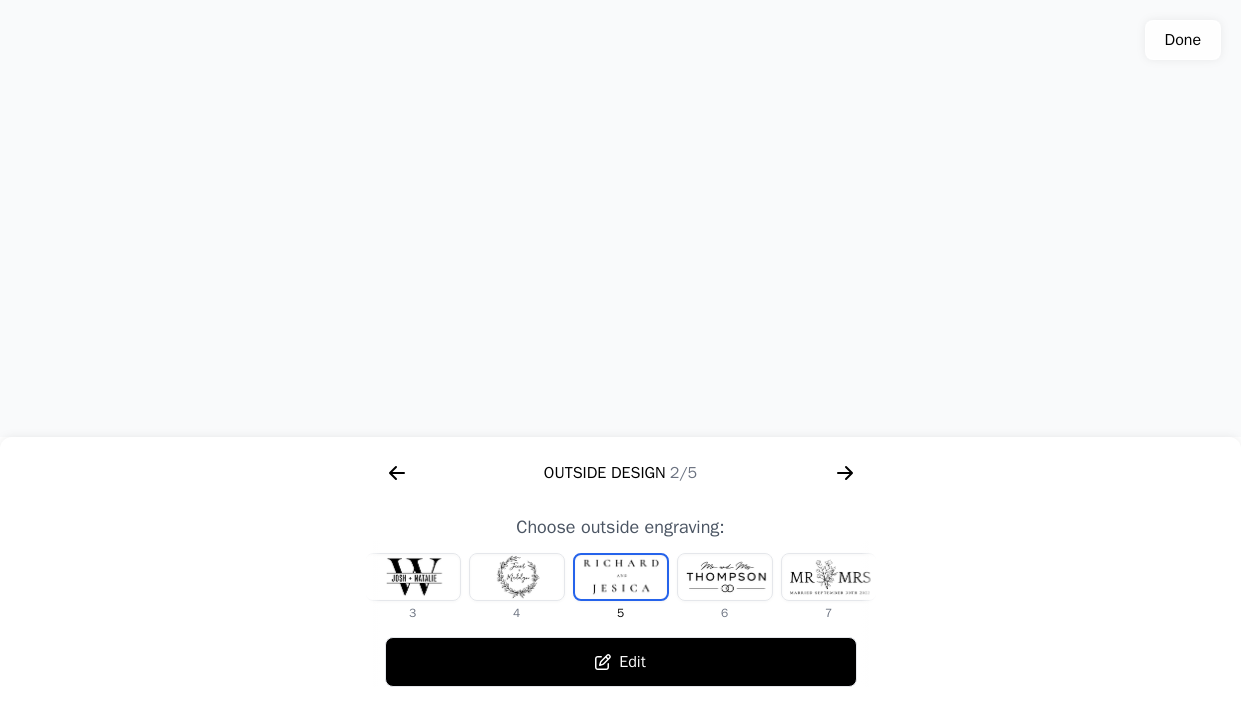 drag, startPoint x: 600, startPoint y: 209, endPoint x: 596, endPoint y: 371, distance: 162.04938 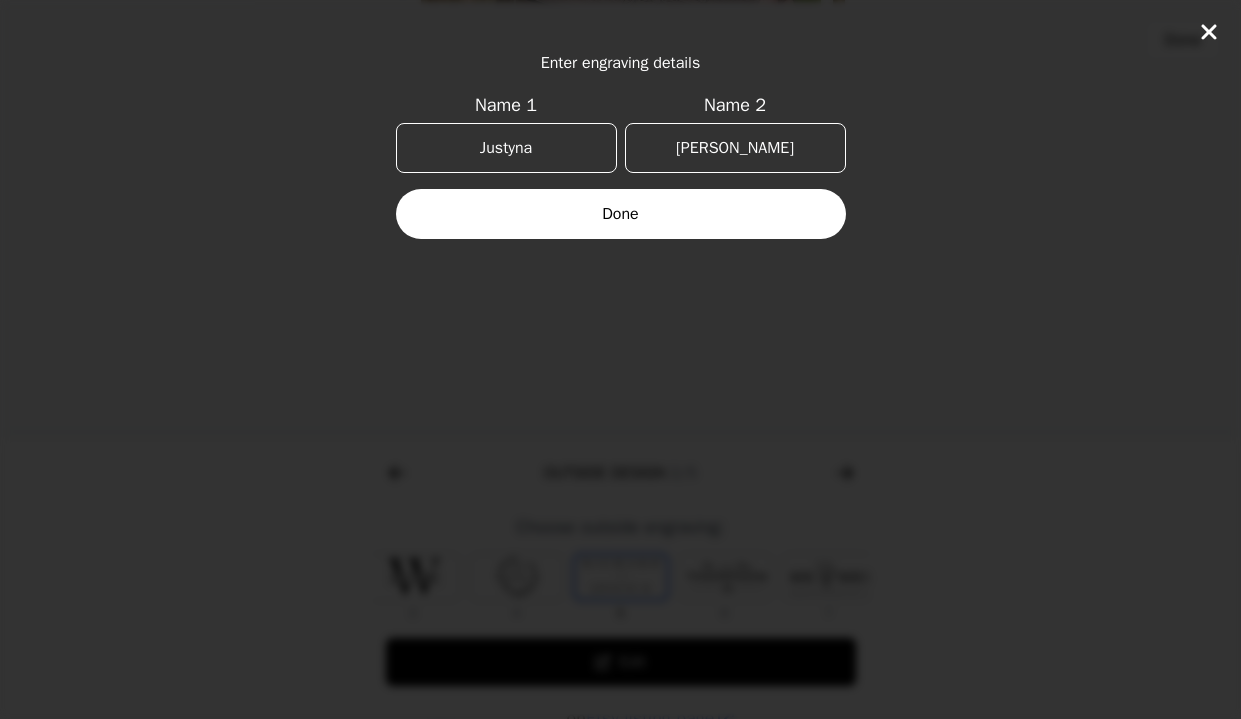 click on "Done" at bounding box center [621, 214] 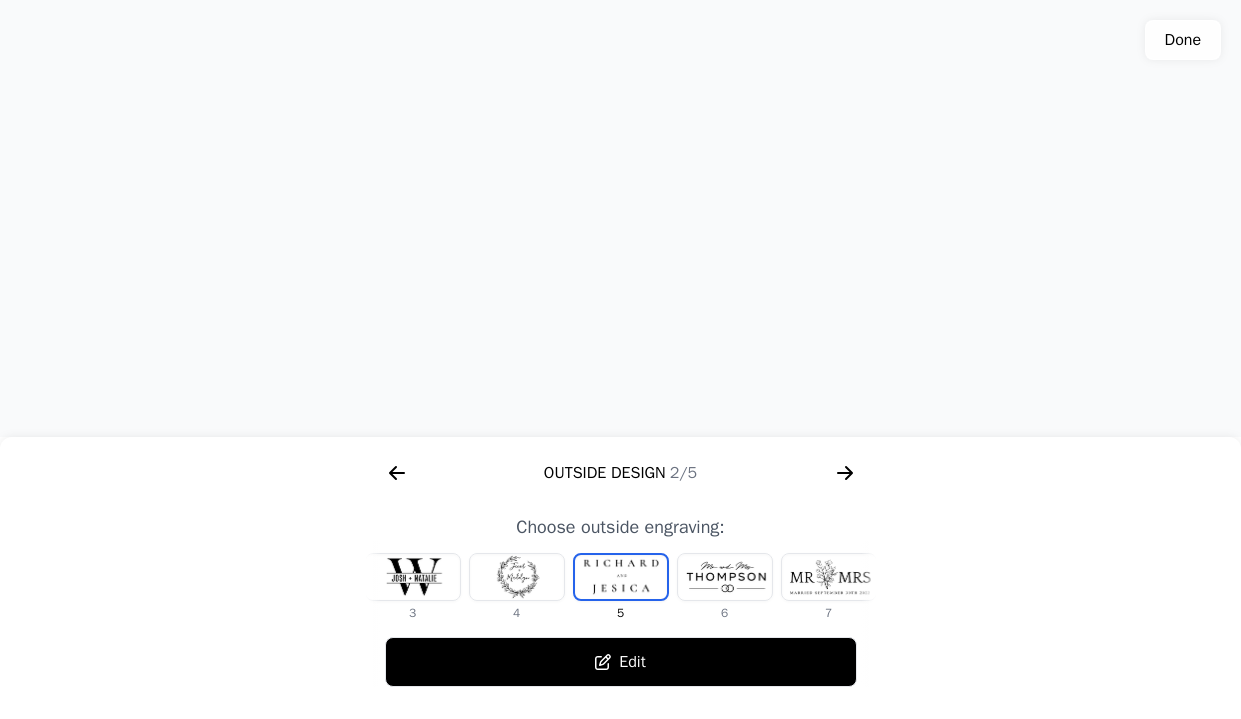 click 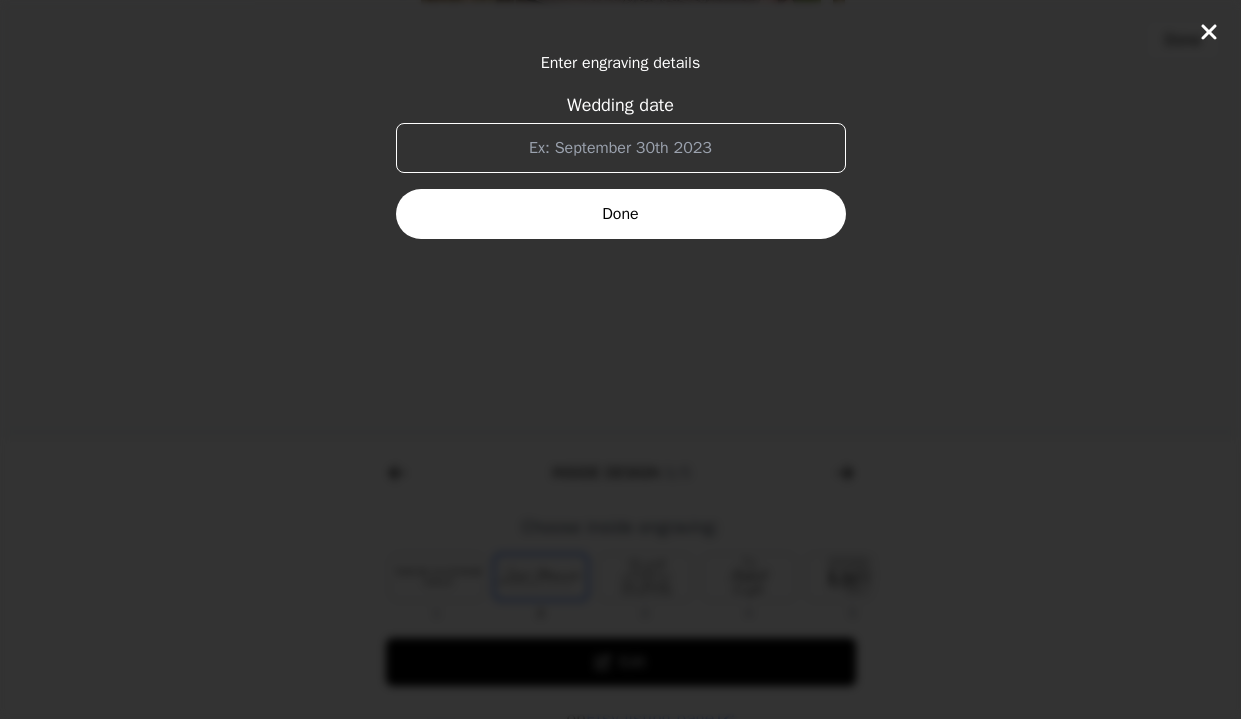 scroll, scrollTop: 0, scrollLeft: 1280, axis: horizontal 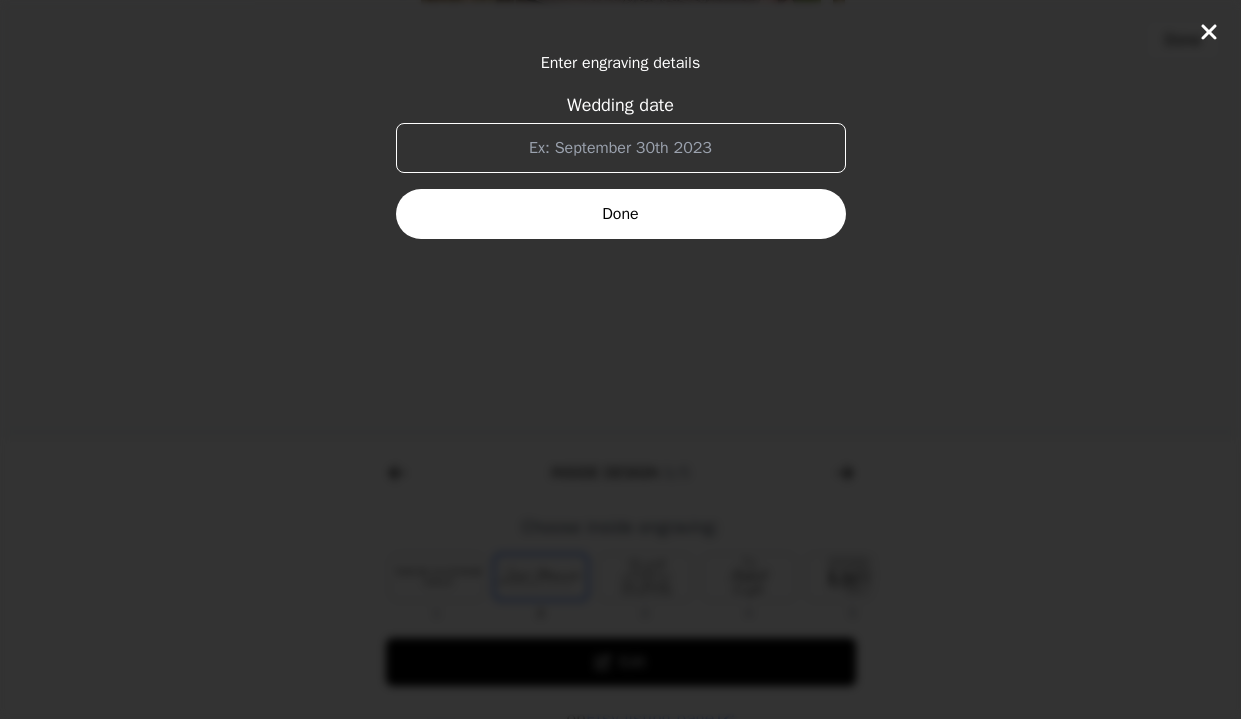 click 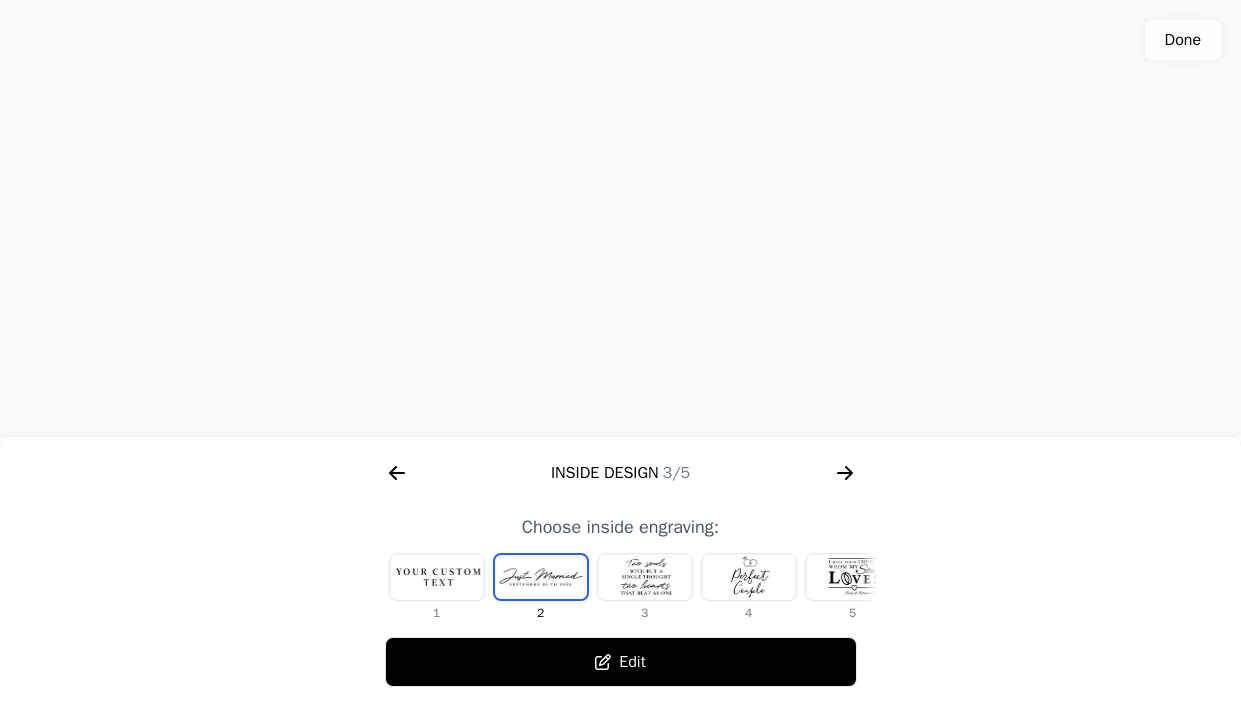 drag, startPoint x: 689, startPoint y: 356, endPoint x: 709, endPoint y: 366, distance: 22.36068 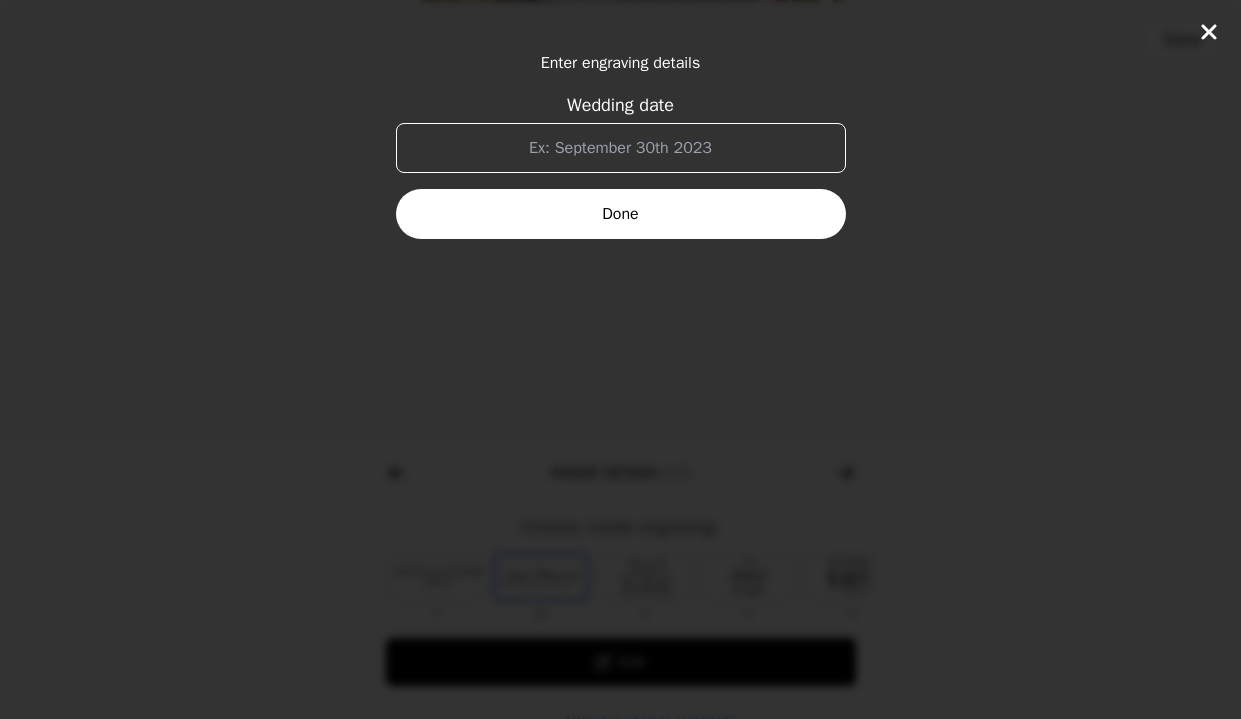 drag, startPoint x: 731, startPoint y: 151, endPoint x: 547, endPoint y: 139, distance: 184.39088 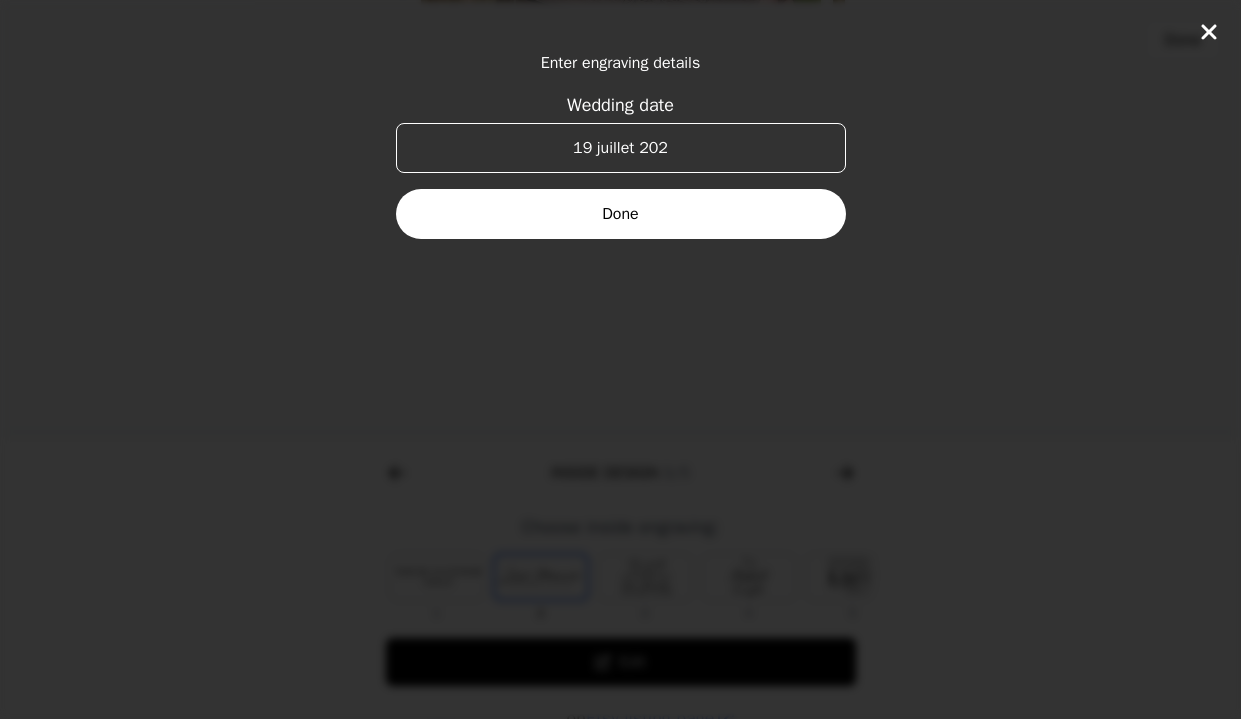 type on "19 juillet 2025" 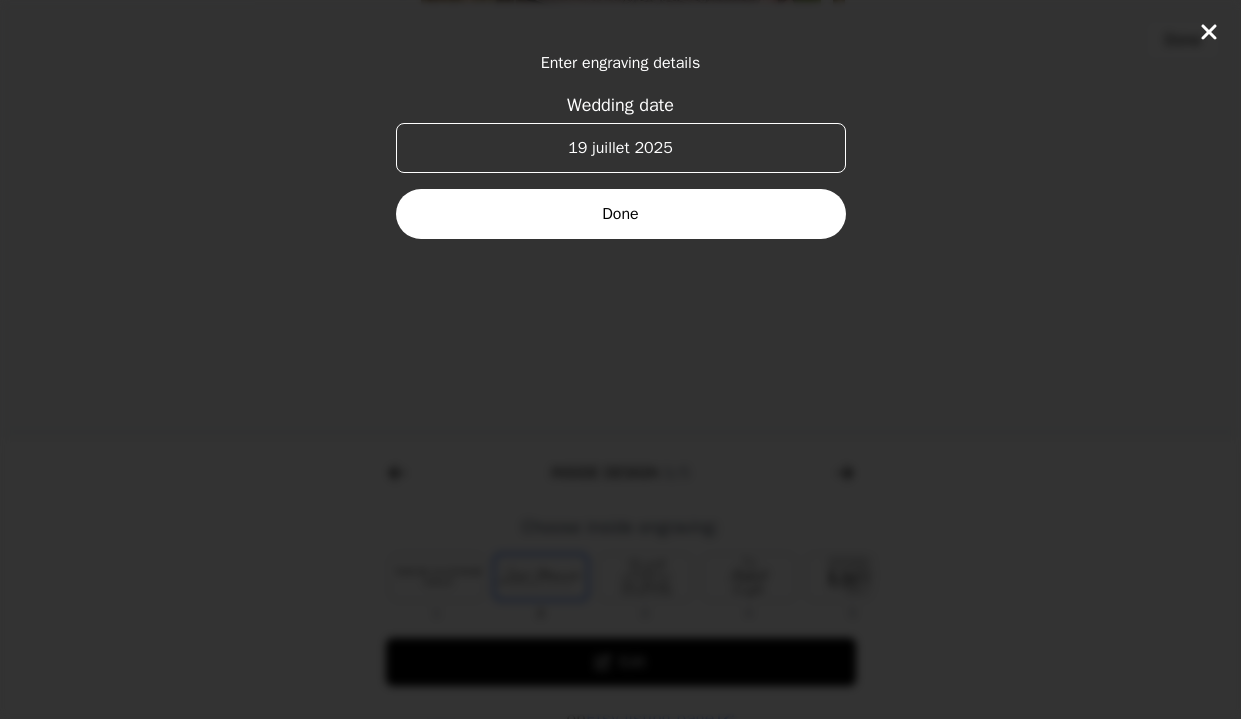 click on "Done" at bounding box center (621, 214) 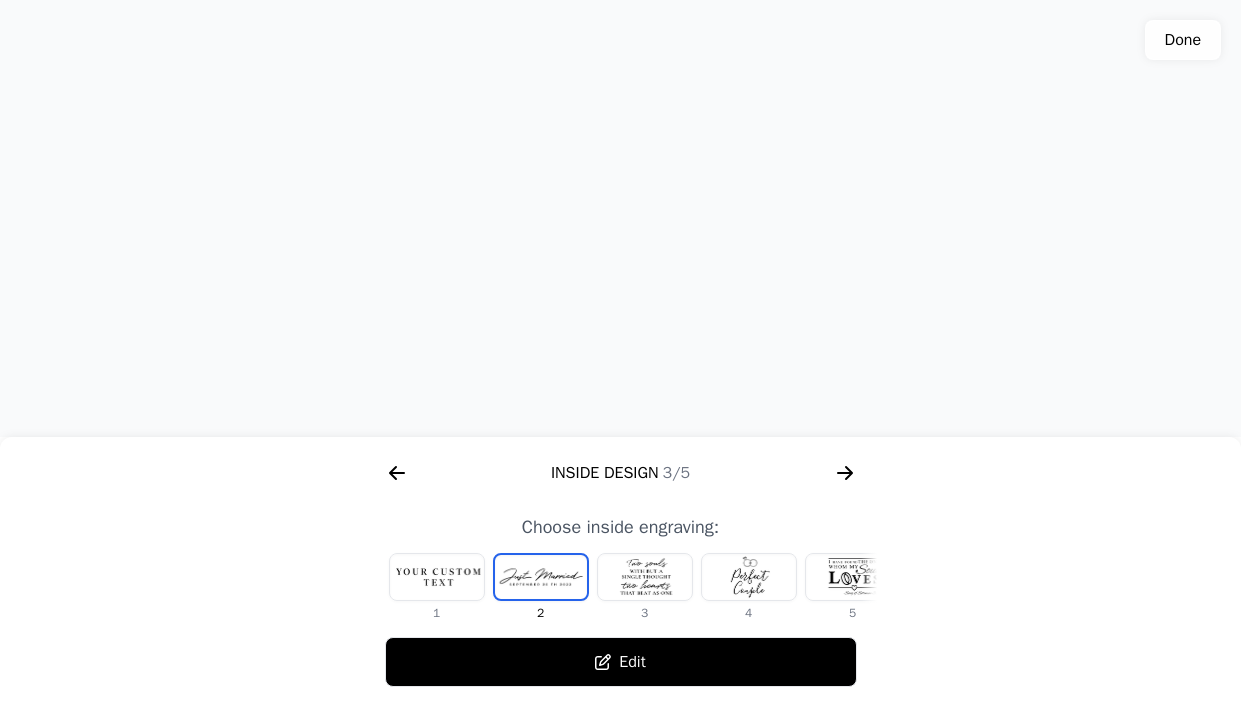 click on "Edit" at bounding box center (621, 662) 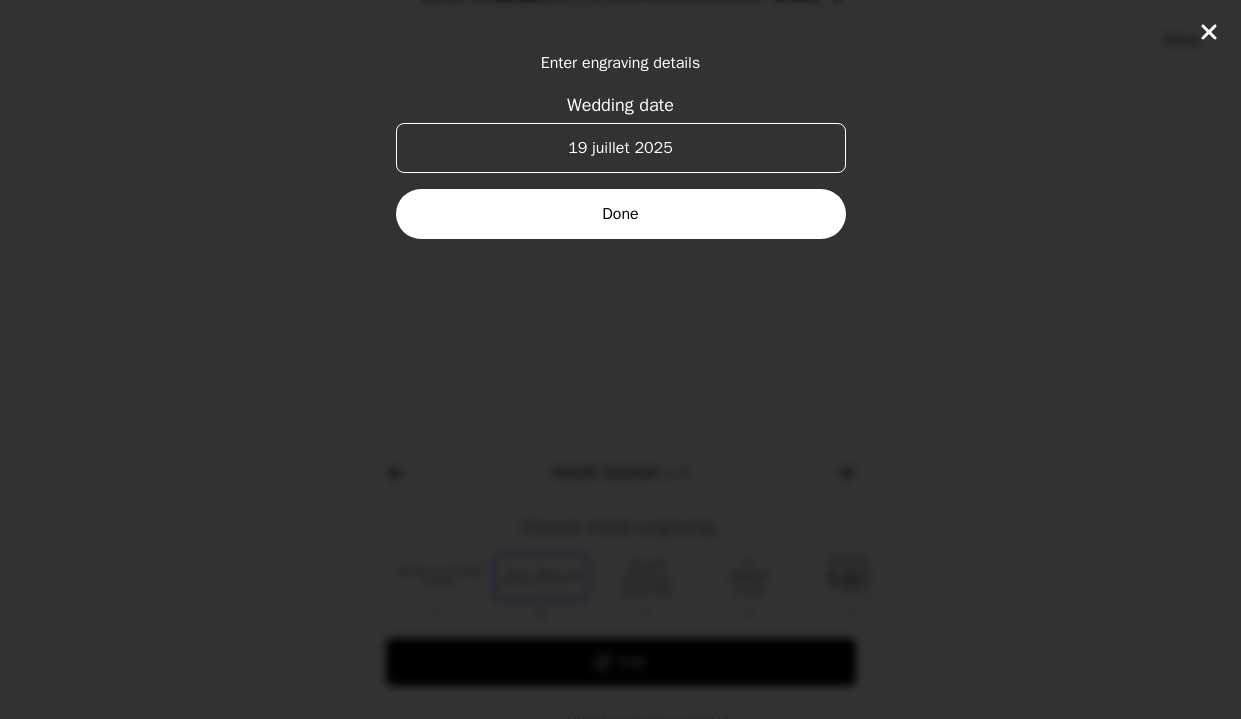 click 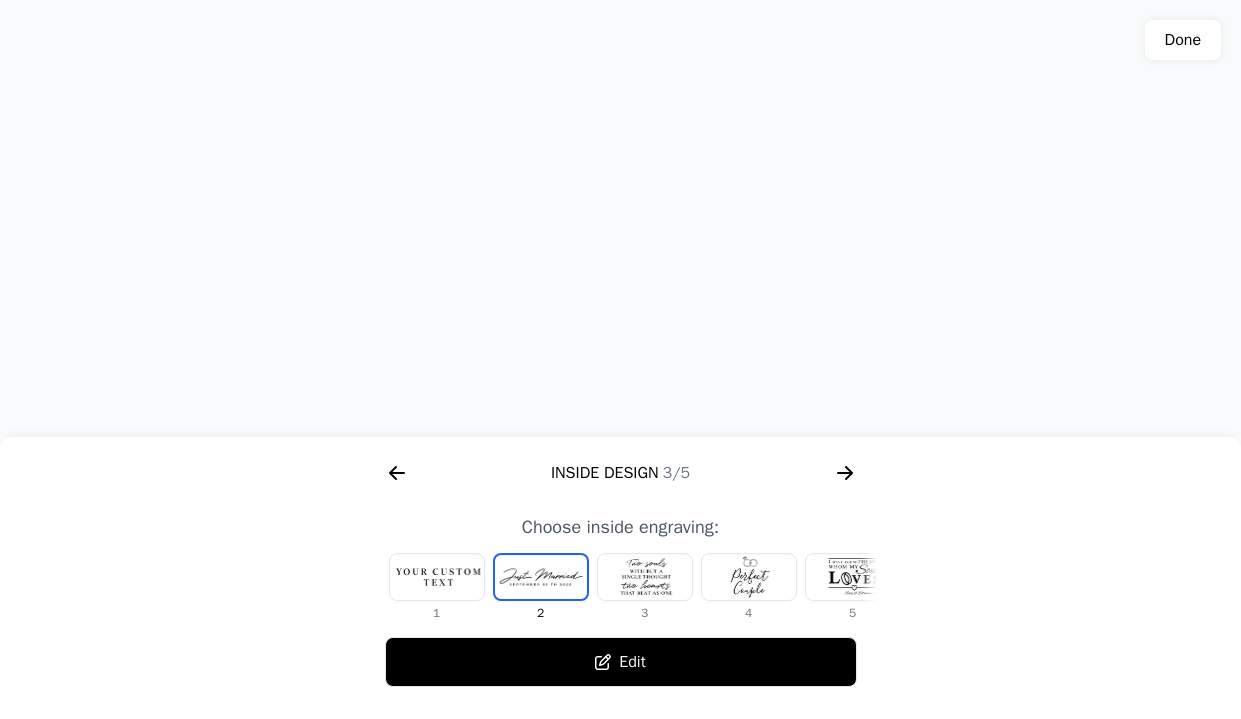 click 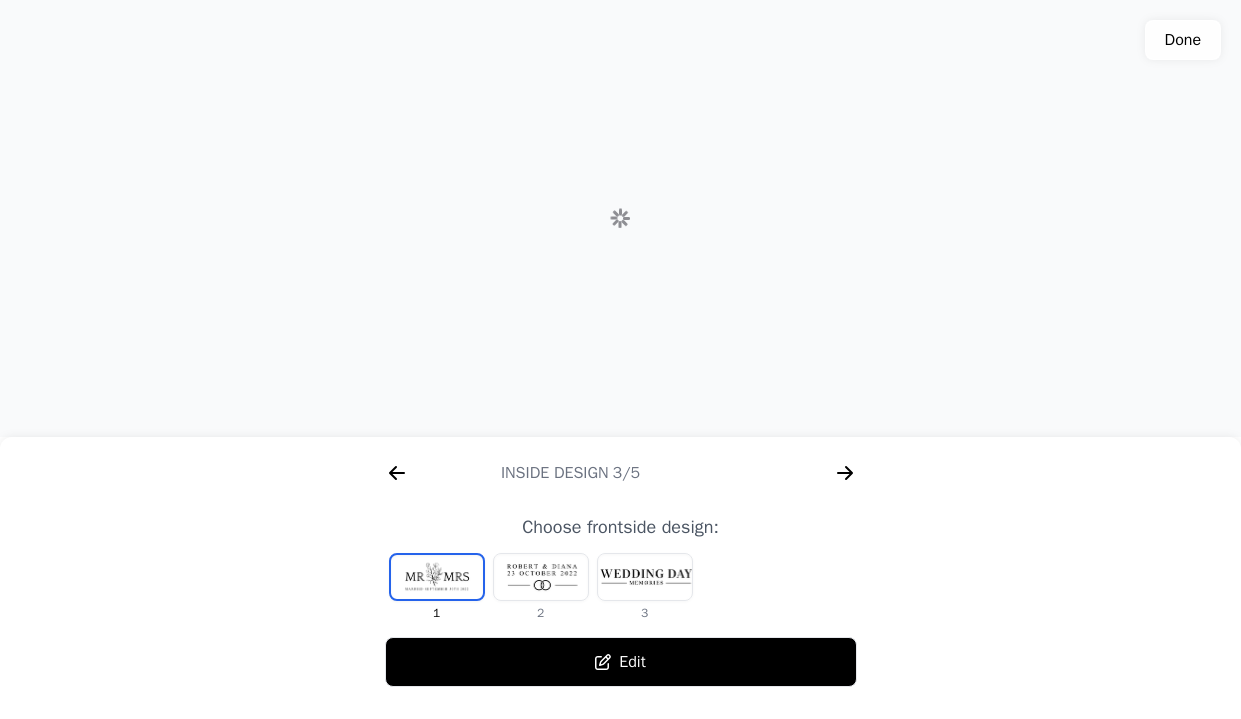 scroll, scrollTop: 0, scrollLeft: 1792, axis: horizontal 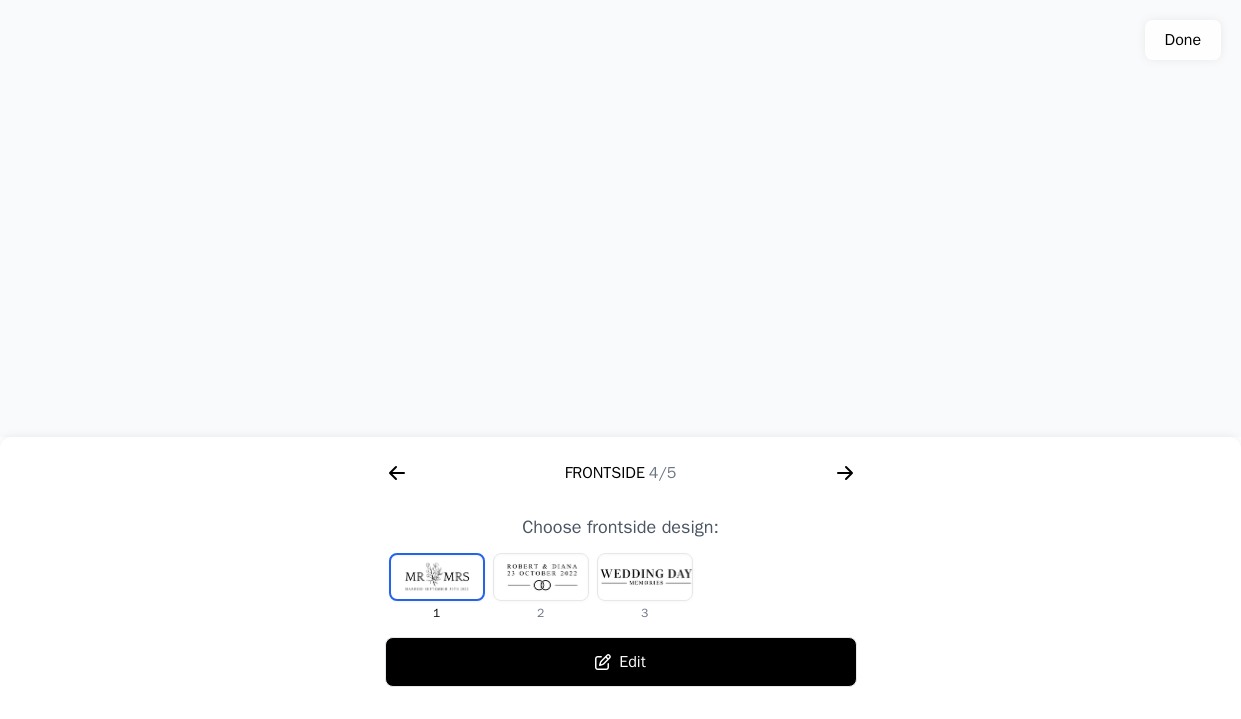 click at bounding box center [541, 577] 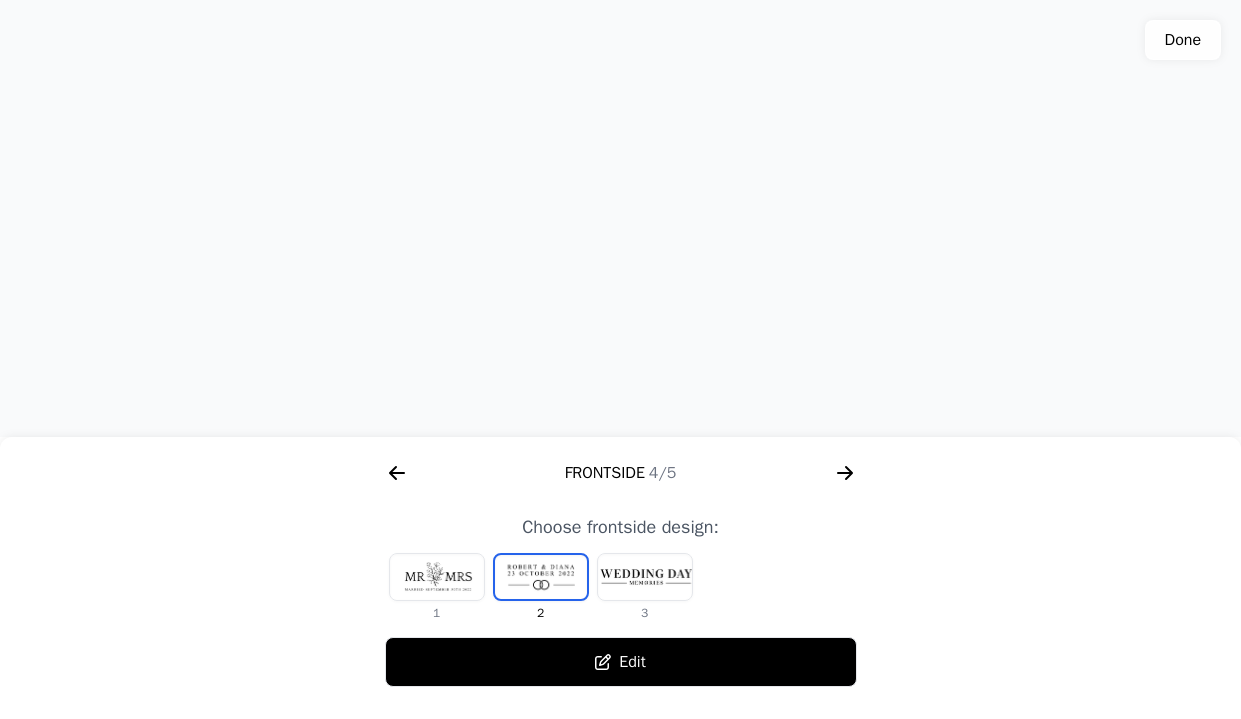 drag, startPoint x: 668, startPoint y: 195, endPoint x: 661, endPoint y: 272, distance: 77.31753 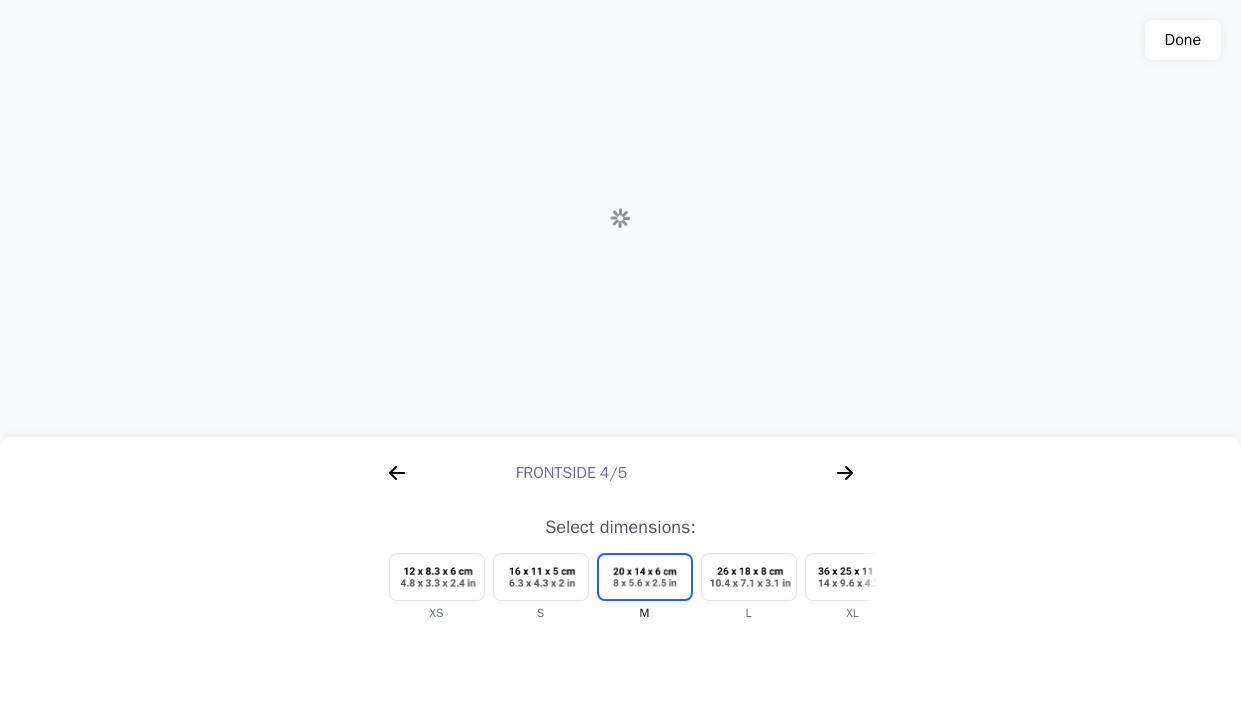 scroll, scrollTop: 0, scrollLeft: 2304, axis: horizontal 